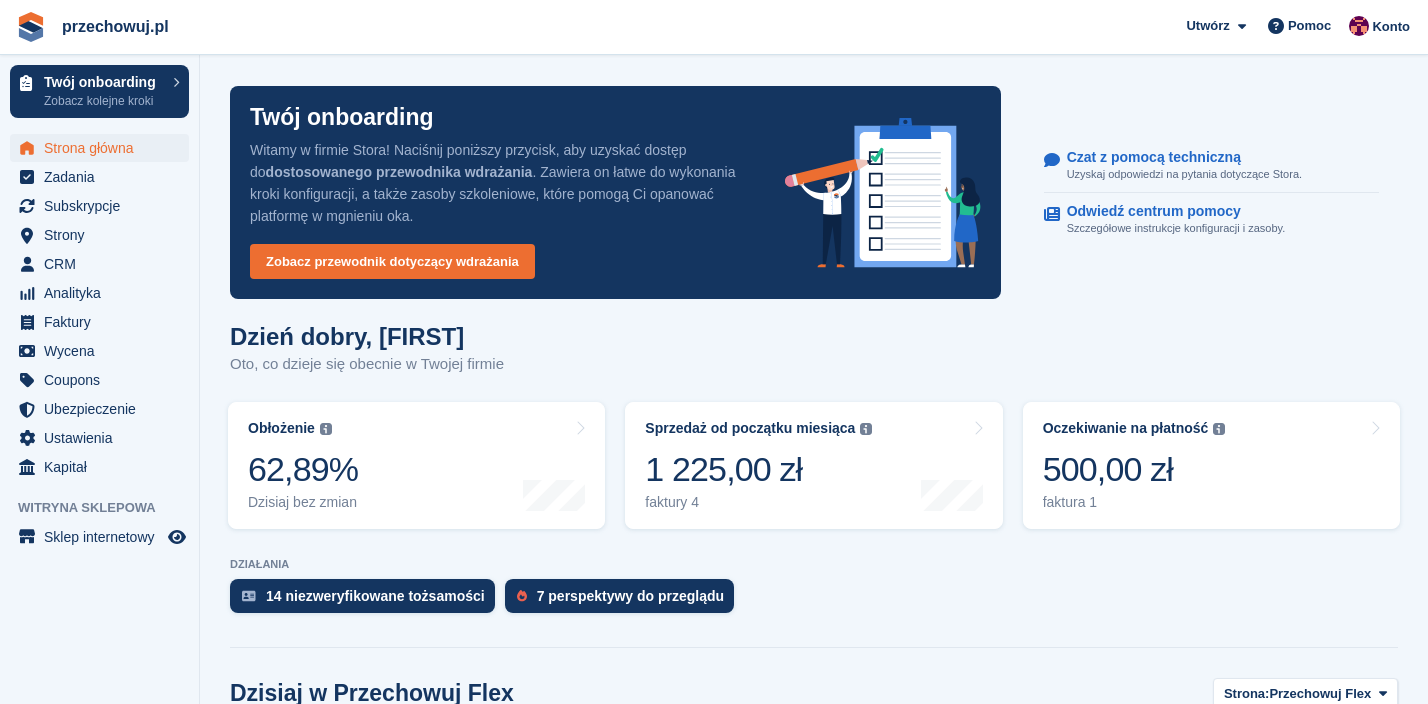 scroll, scrollTop: 0, scrollLeft: 0, axis: both 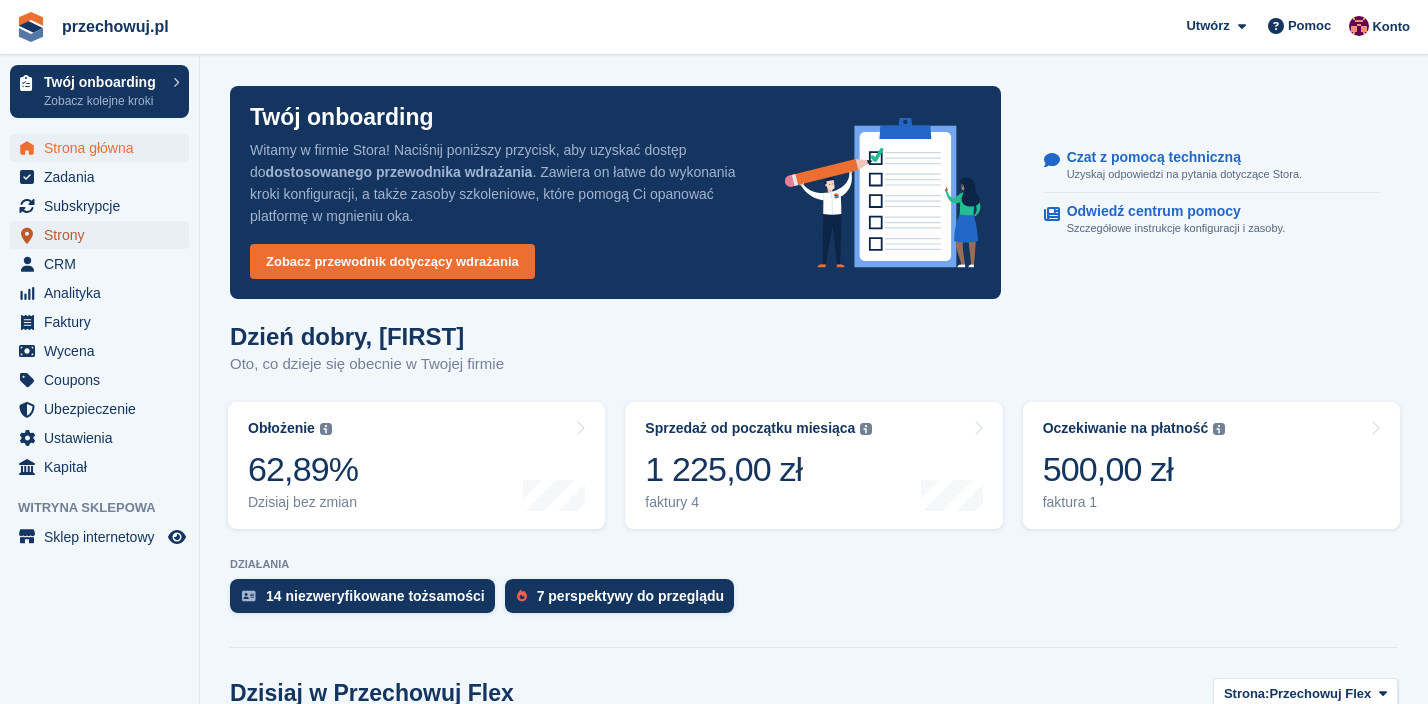 click on "Strony" at bounding box center (104, 235) 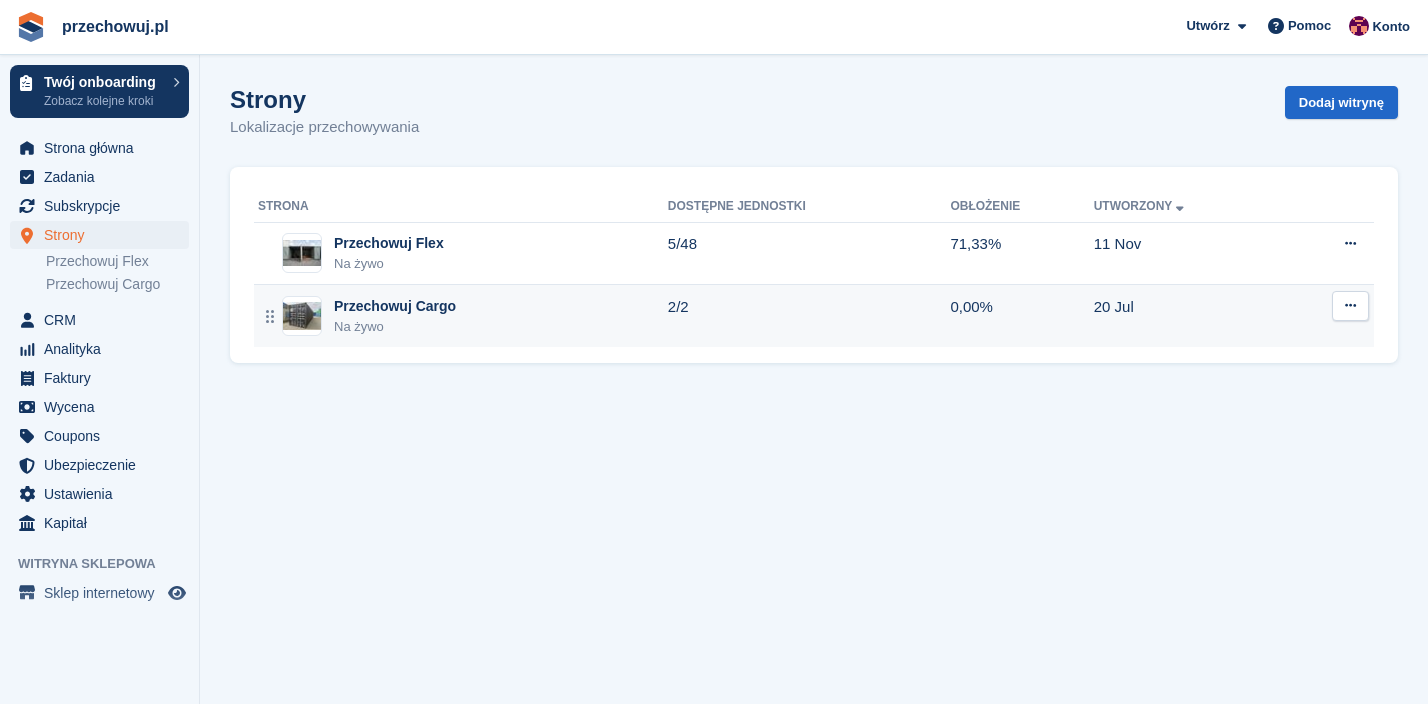 scroll, scrollTop: 0, scrollLeft: 0, axis: both 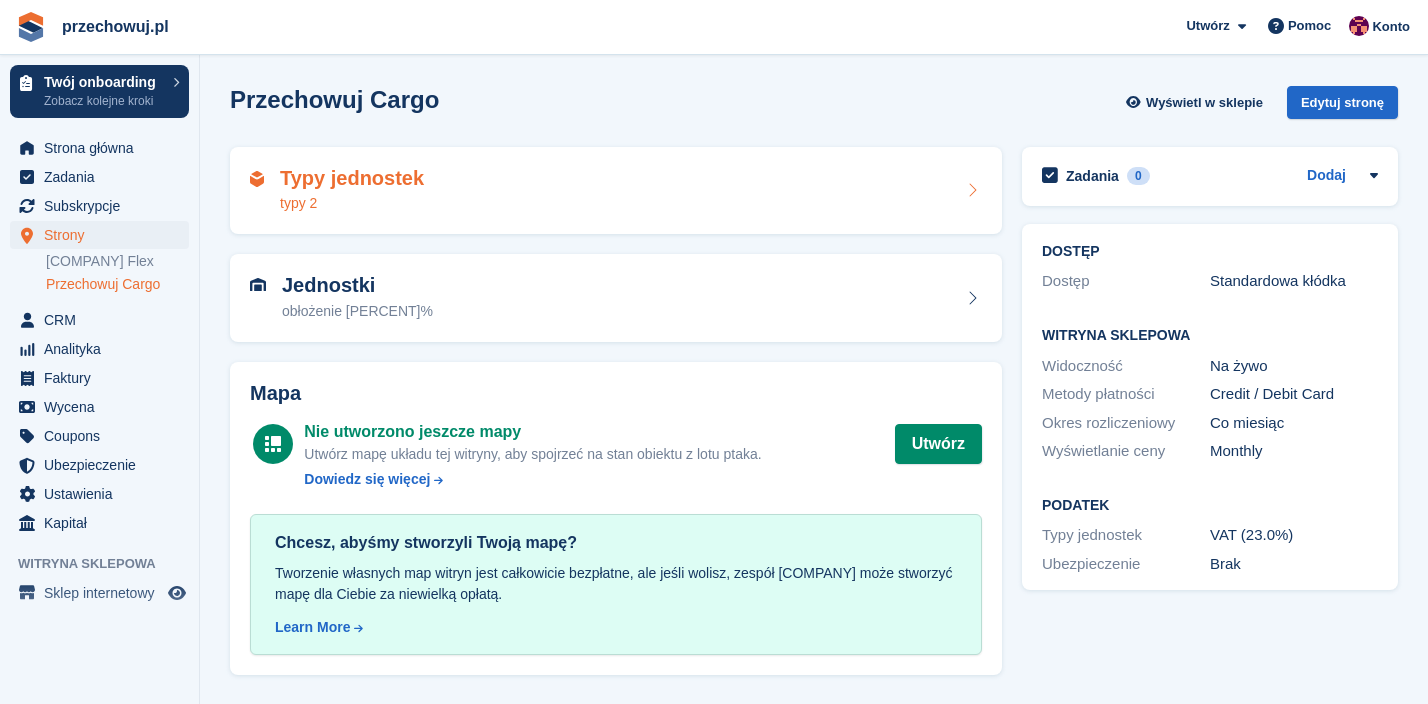 click on "Typy jednostek
typy 2" at bounding box center (616, 191) 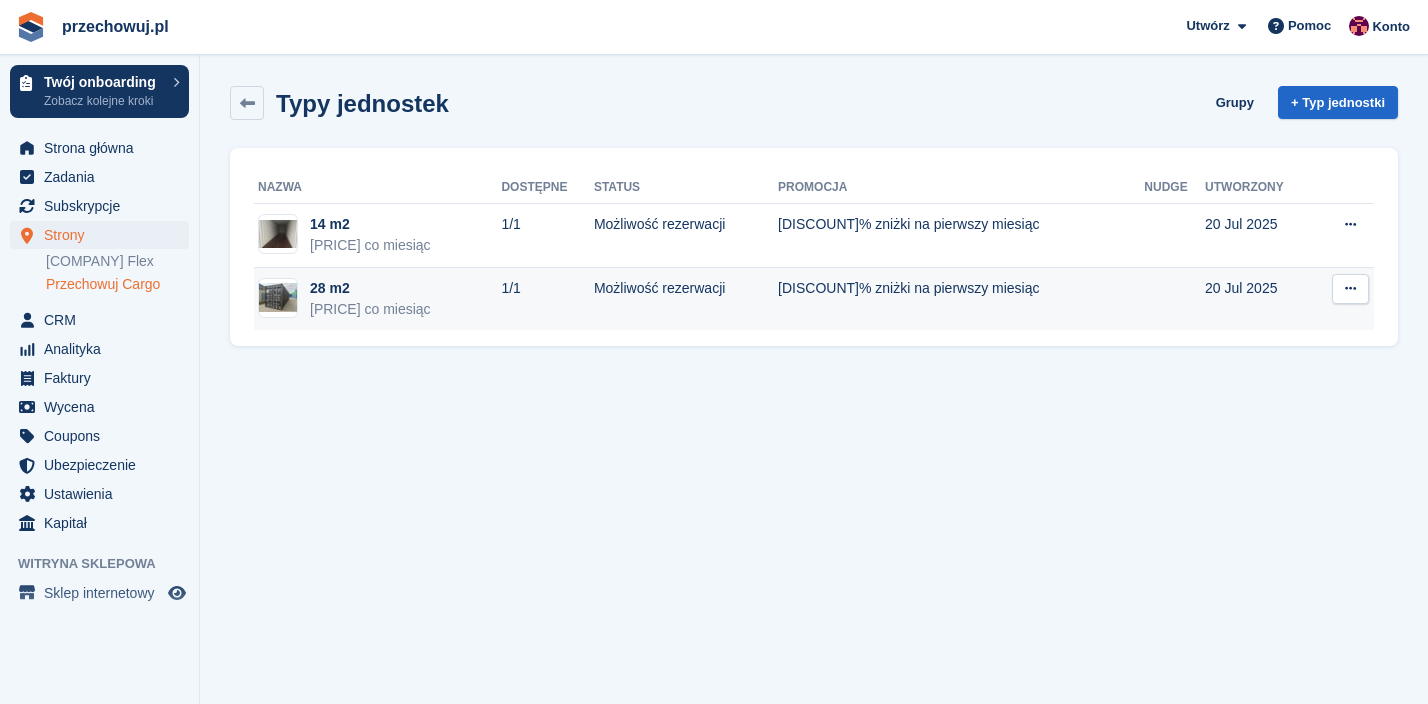 click on "50% zniżki na pierwszy miesiąc" at bounding box center (961, 299) 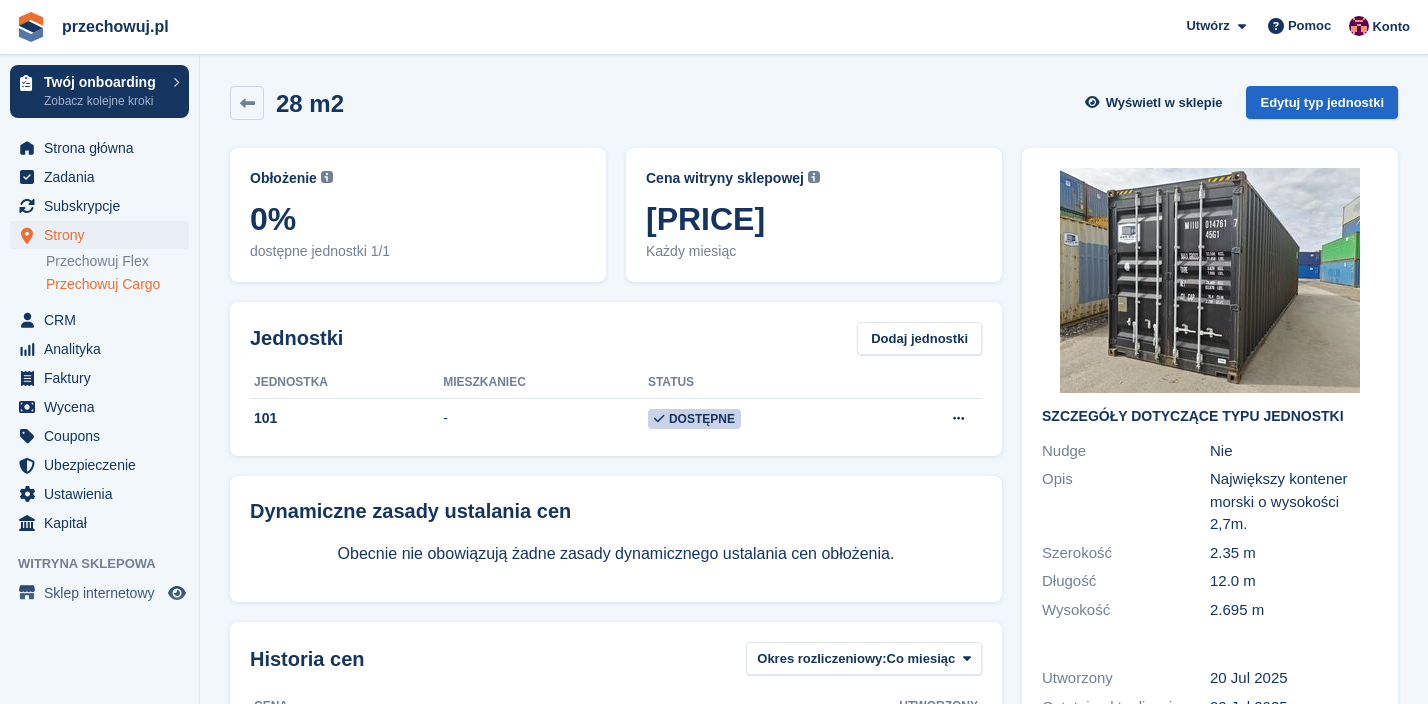 scroll, scrollTop: 0, scrollLeft: 0, axis: both 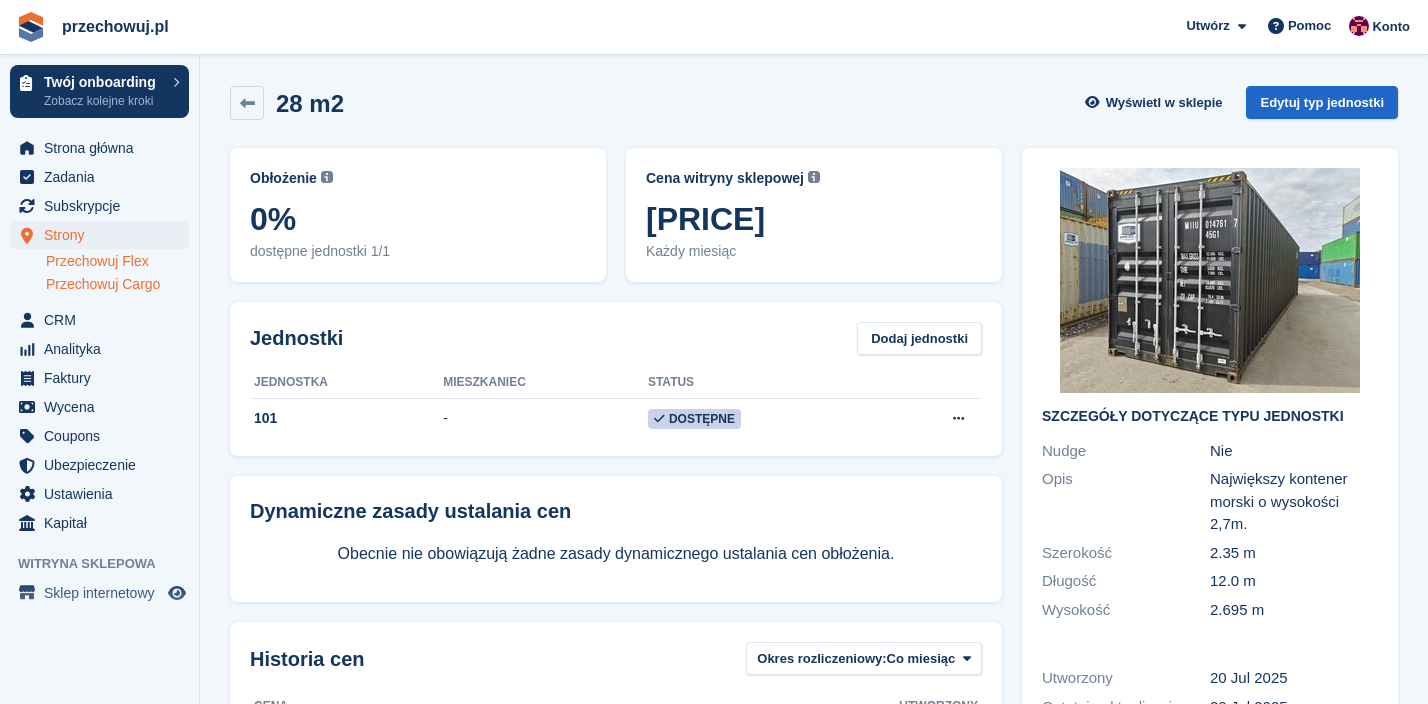 click on "Przechowuj Flex" at bounding box center [117, 261] 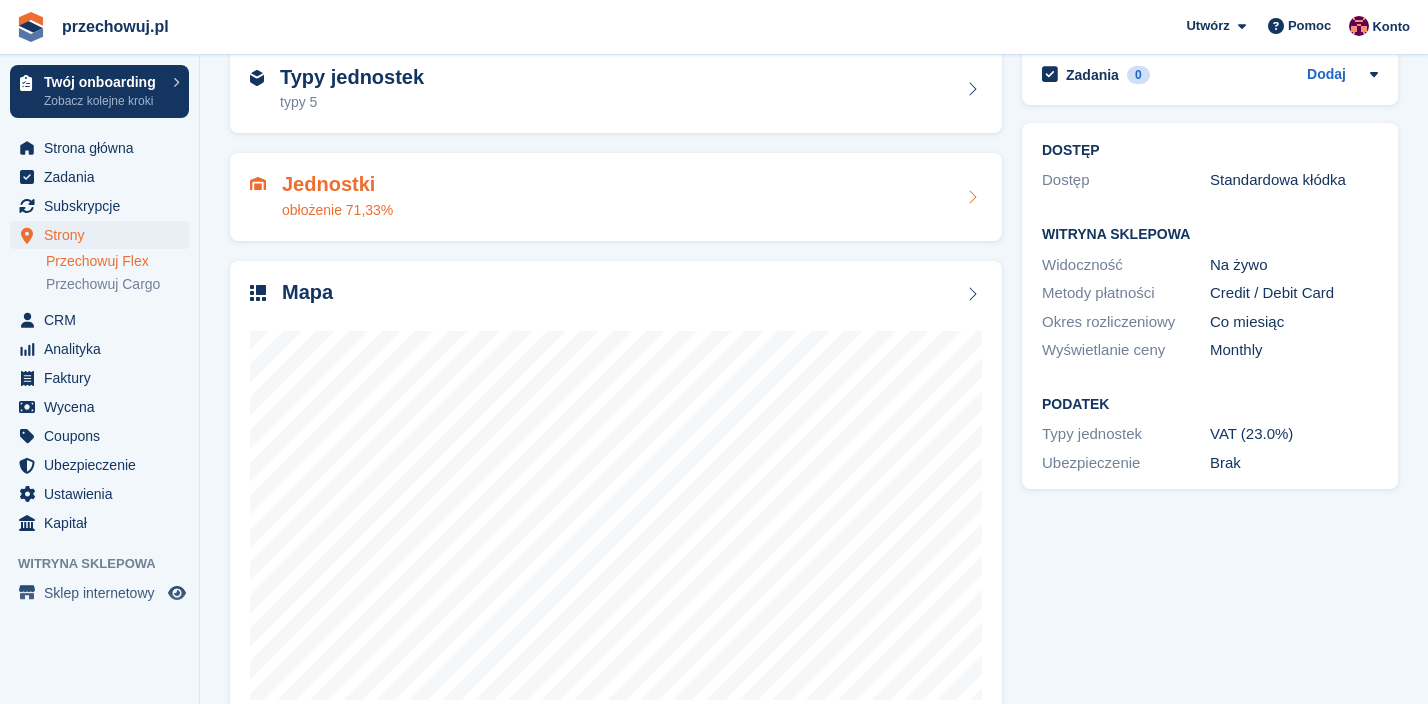 scroll, scrollTop: 99, scrollLeft: 0, axis: vertical 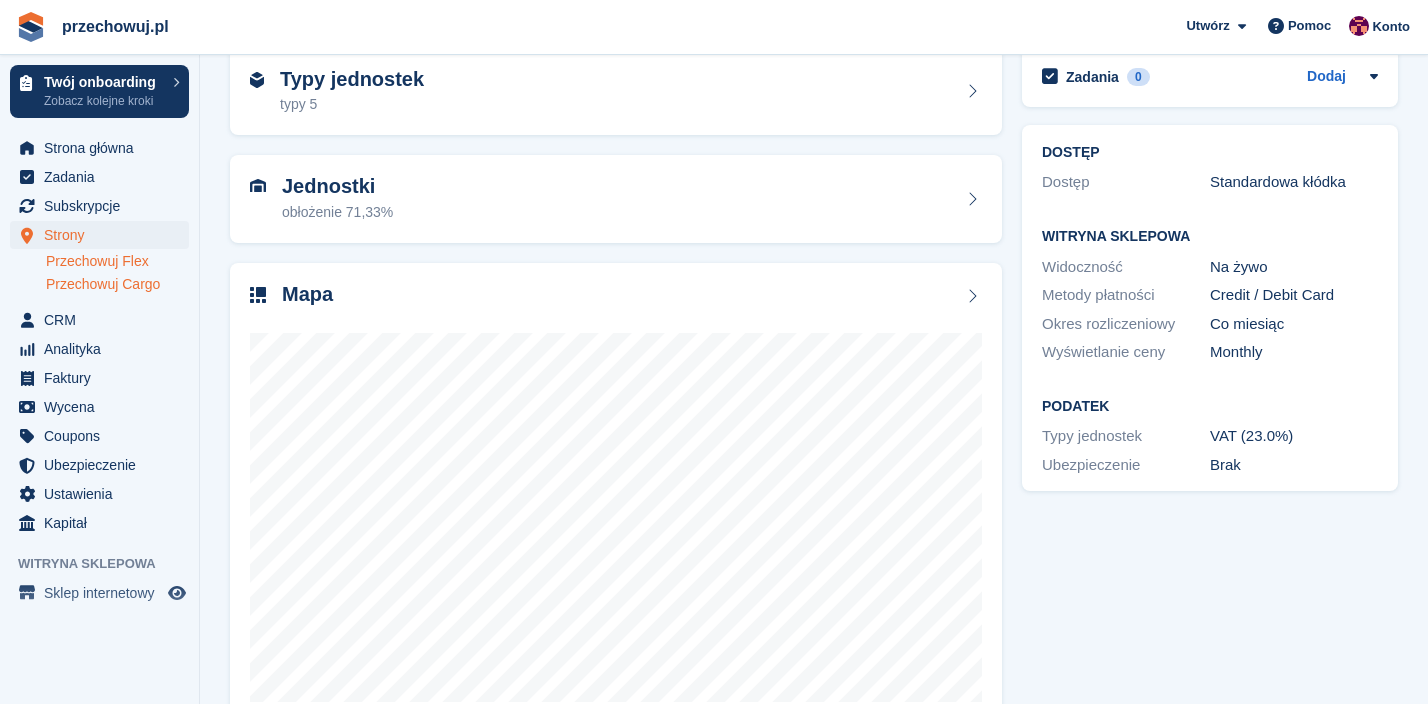 click on "Przechowuj Cargo" at bounding box center (117, 284) 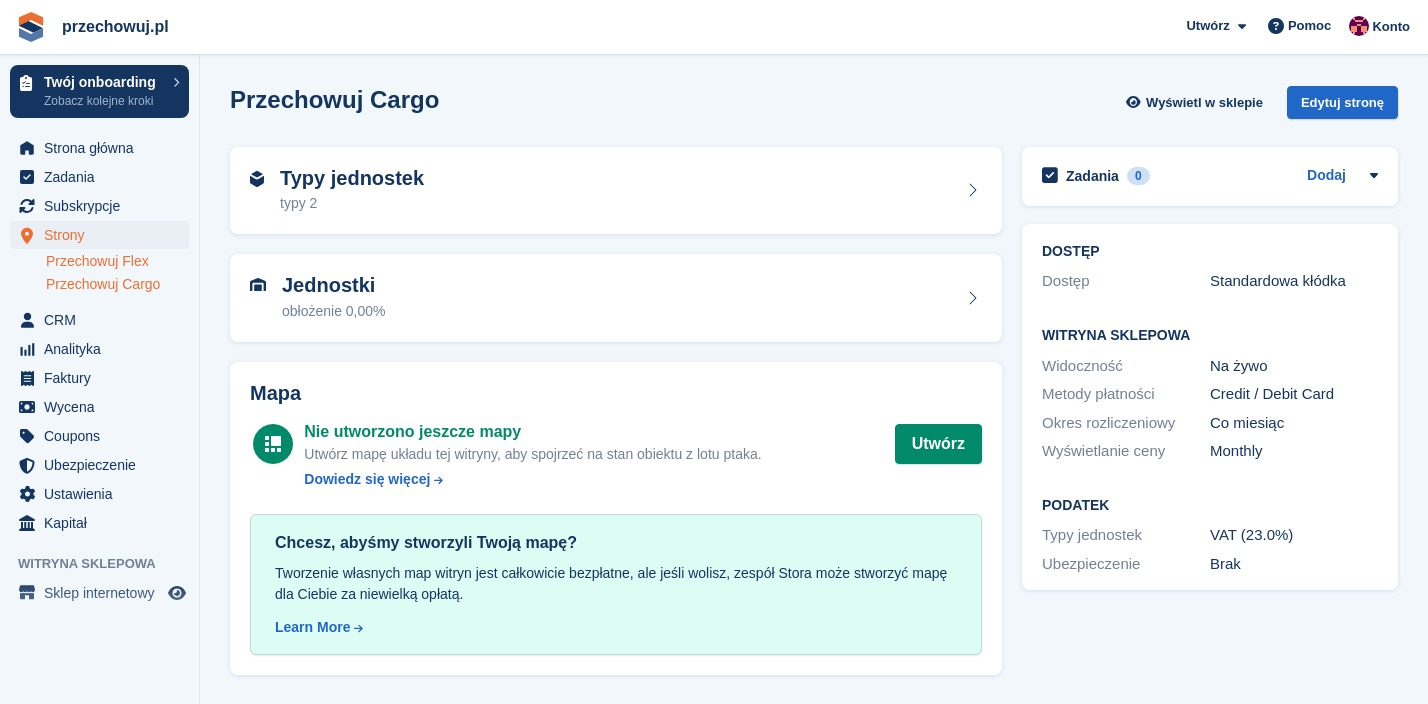 scroll, scrollTop: 0, scrollLeft: 0, axis: both 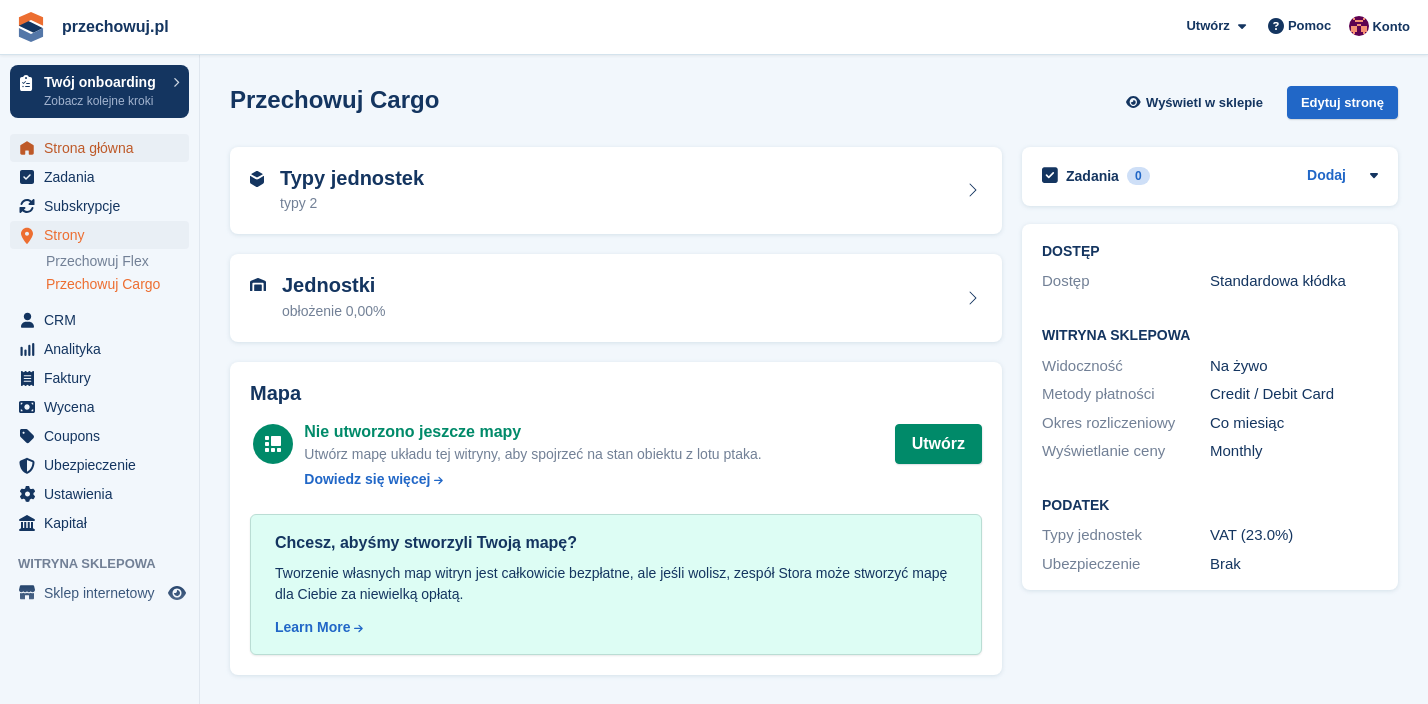 click on "Strona główna" at bounding box center [104, 148] 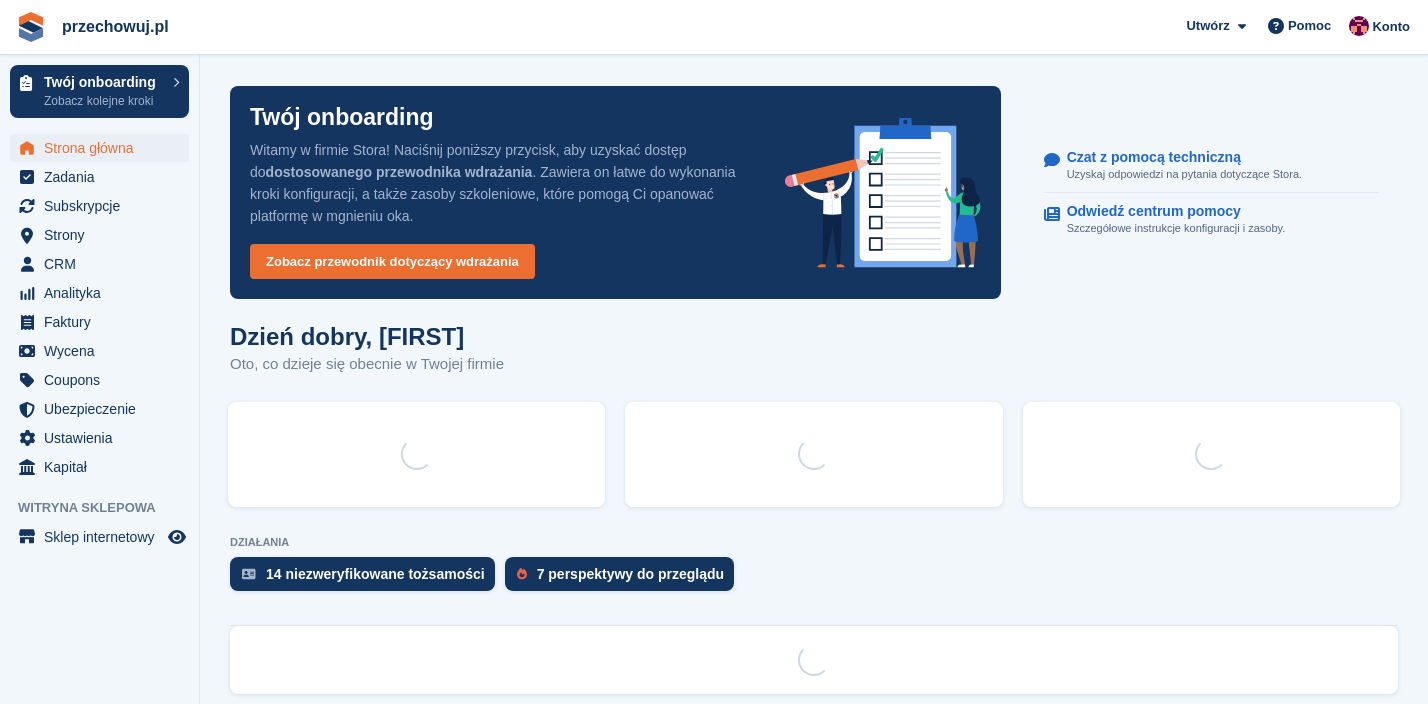 scroll, scrollTop: 0, scrollLeft: 0, axis: both 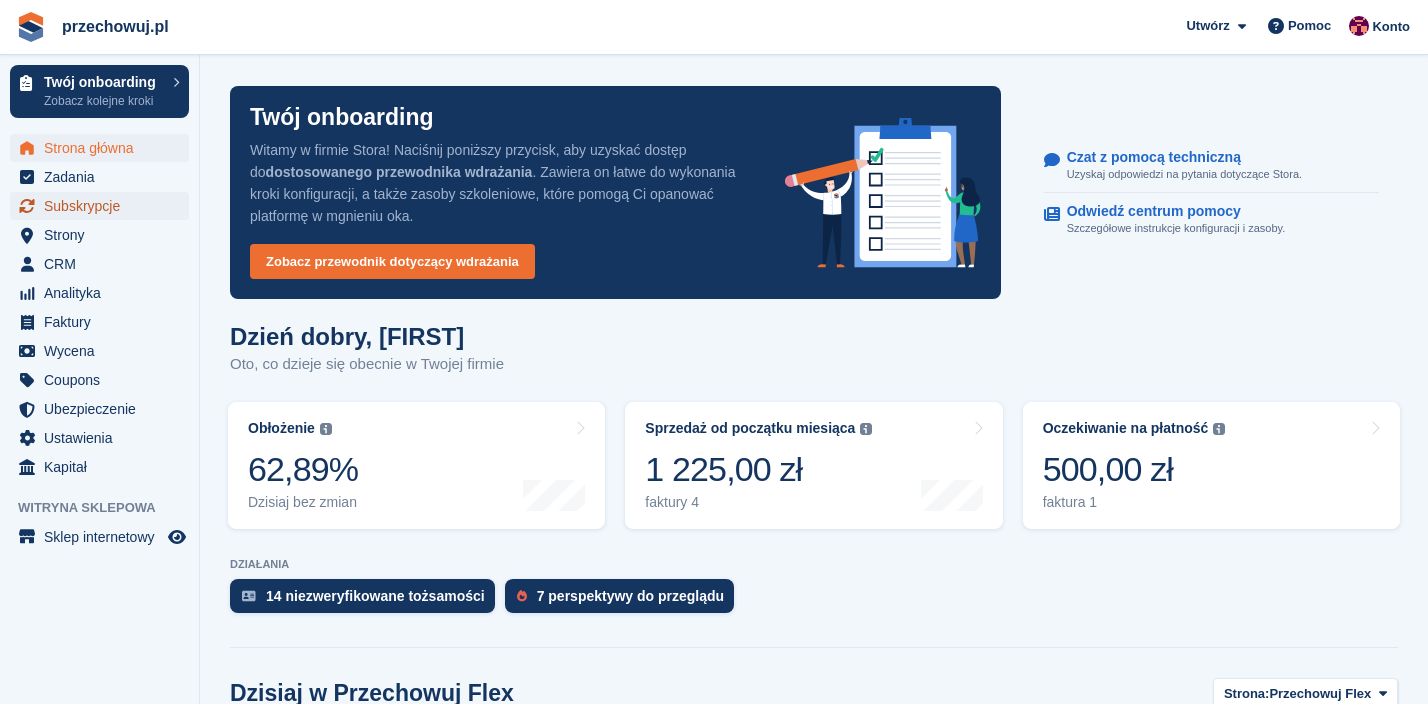 click on "Subskrypcje" at bounding box center [104, 206] 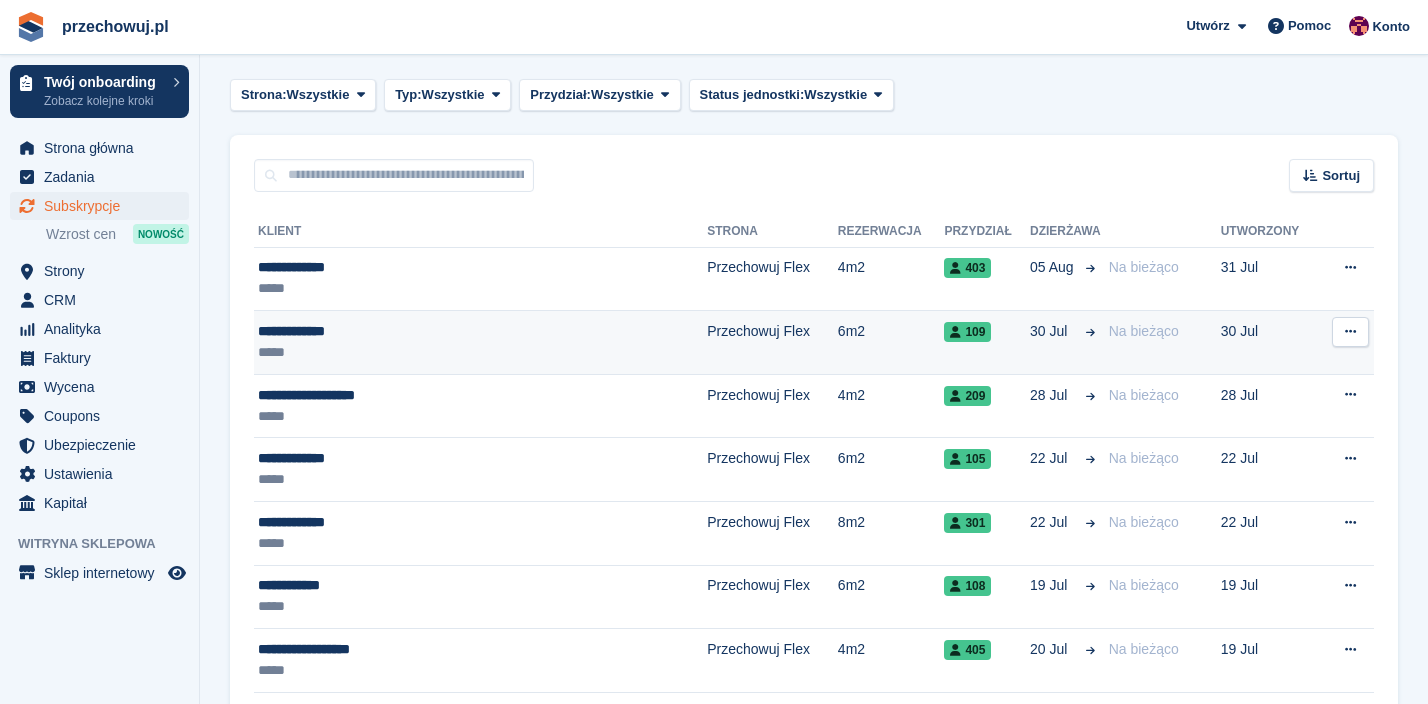 scroll, scrollTop: 89, scrollLeft: 0, axis: vertical 